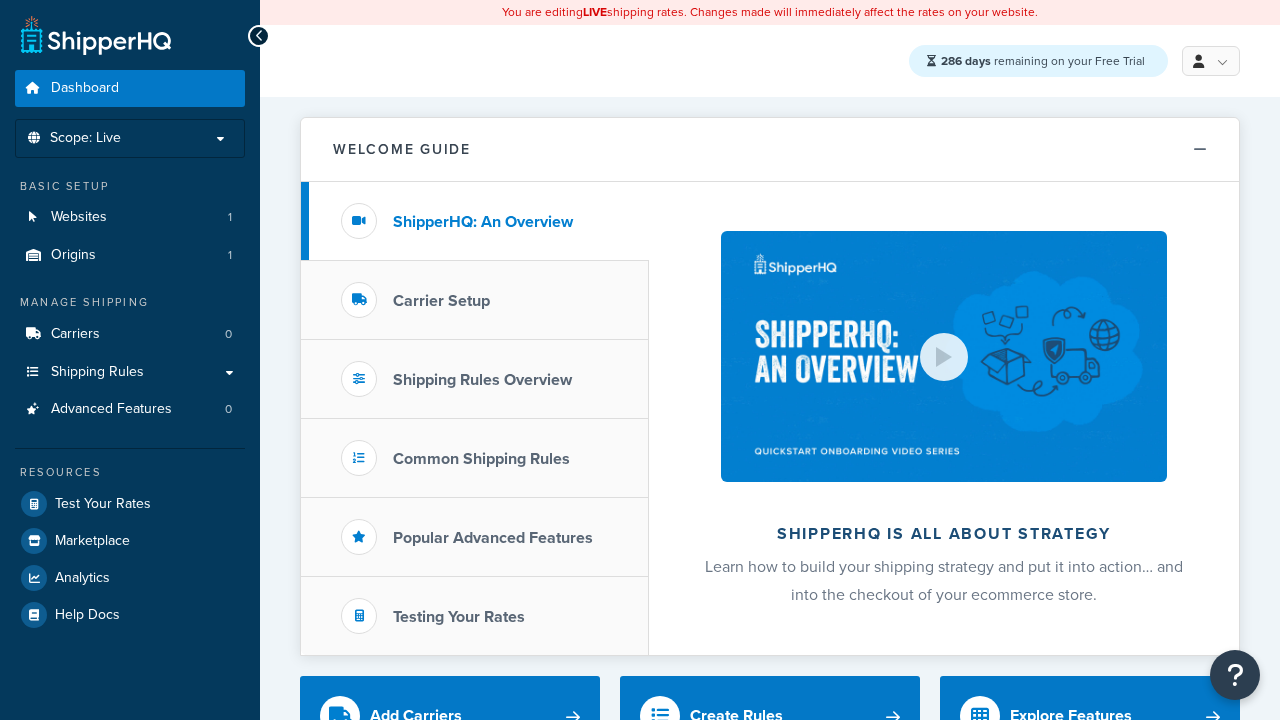 scroll, scrollTop: 0, scrollLeft: 0, axis: both 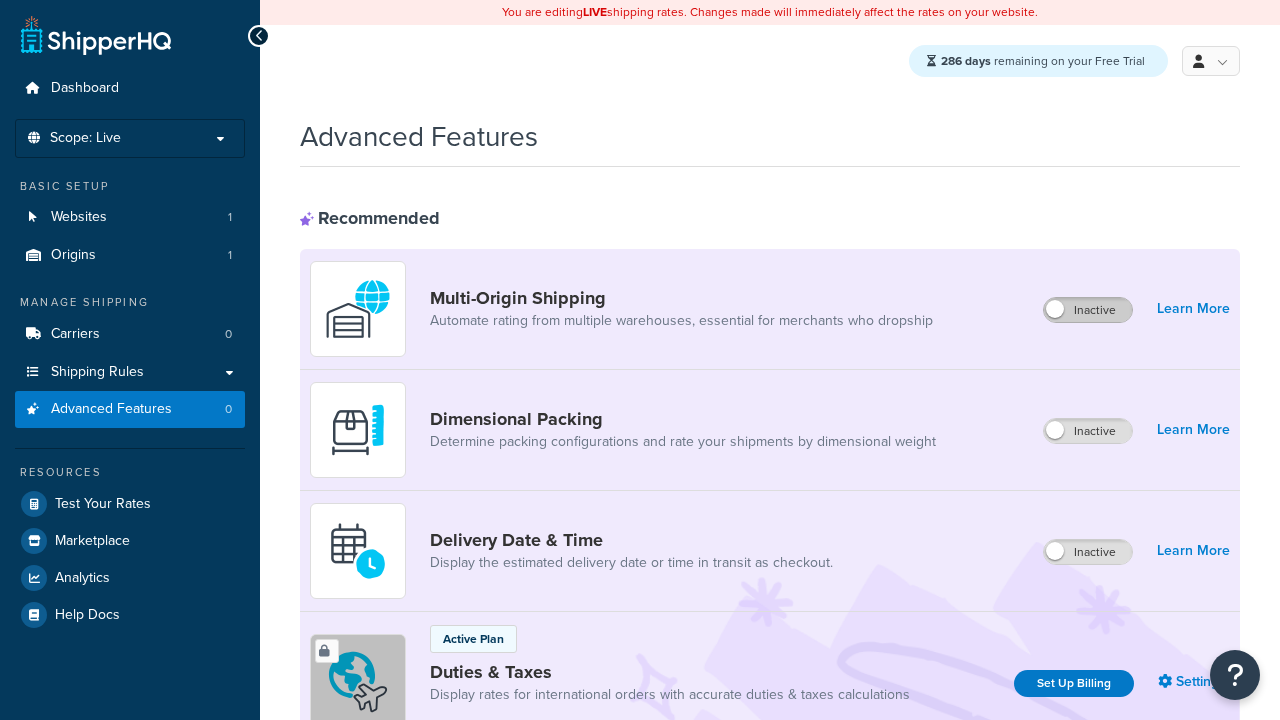 click on "Inactive" at bounding box center (1088, 310) 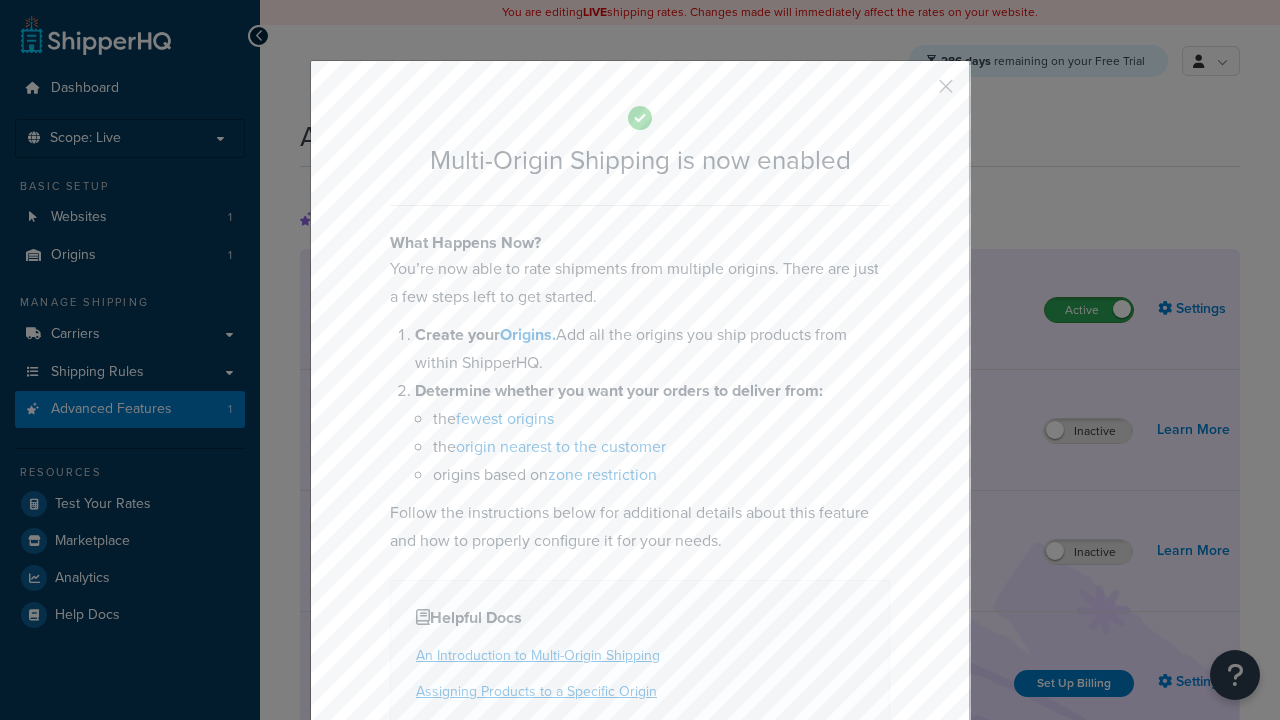 scroll, scrollTop: 0, scrollLeft: 0, axis: both 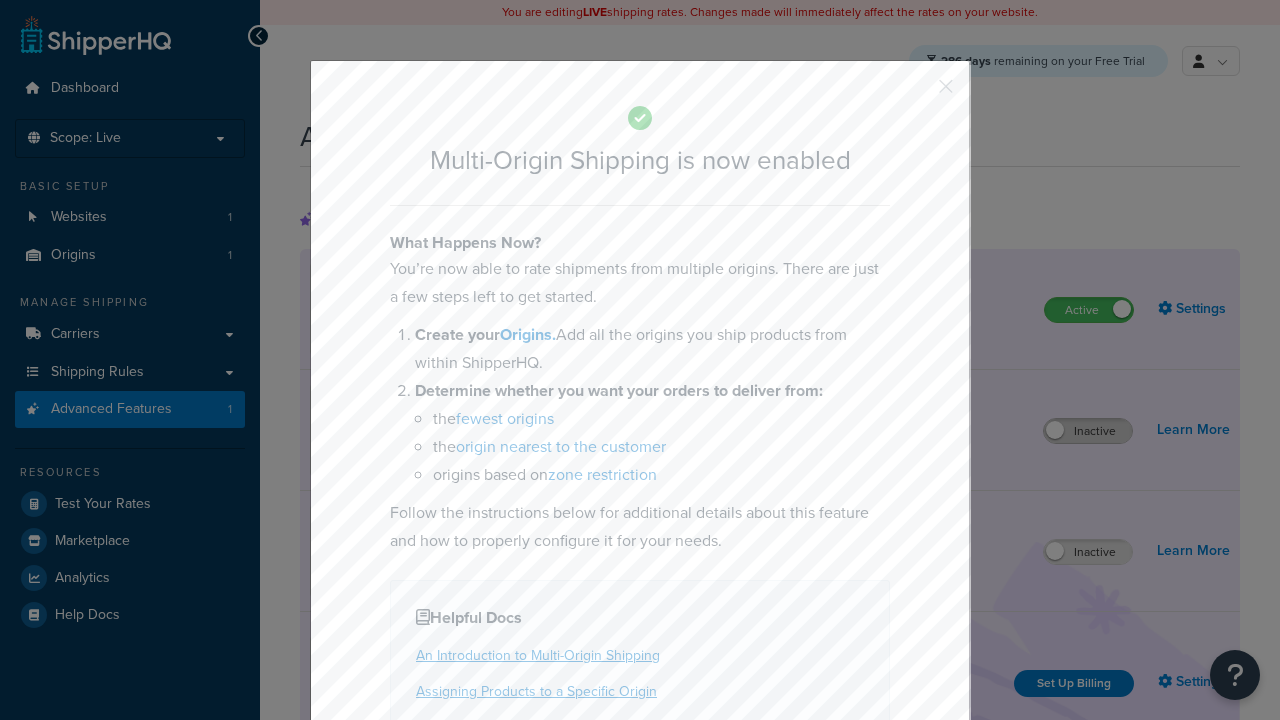 click at bounding box center (916, 93) 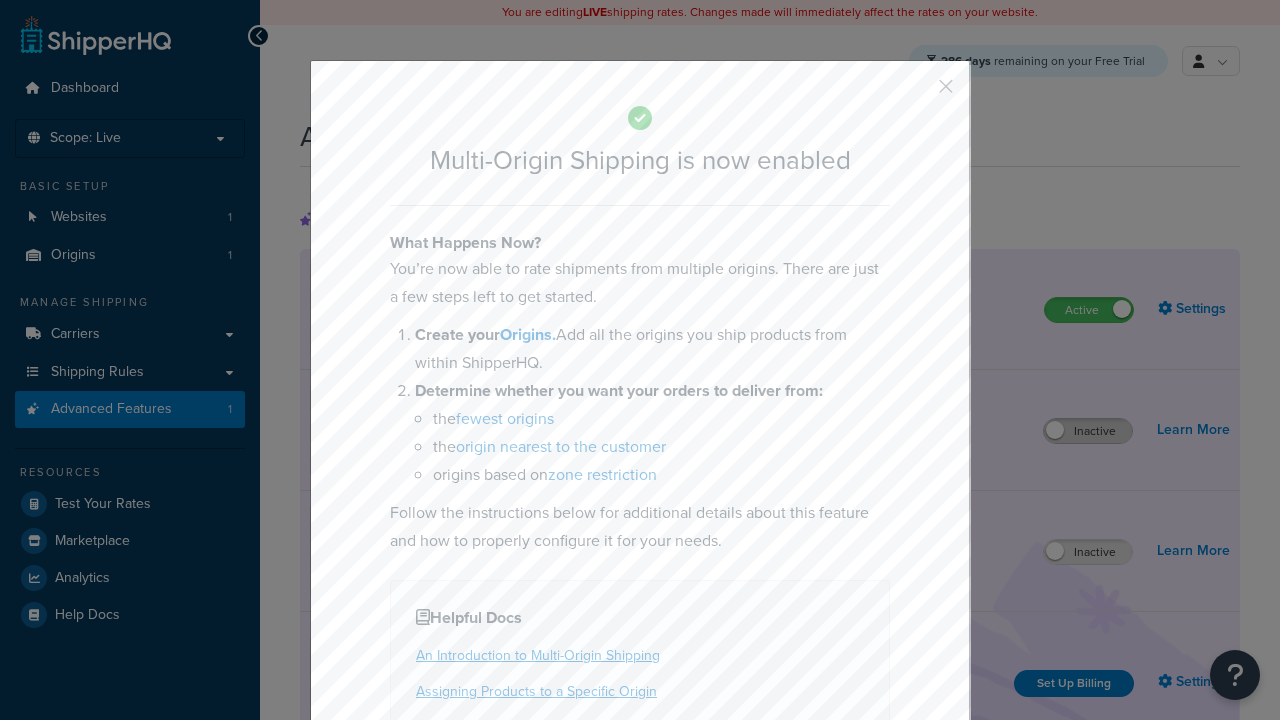 click on "Inactive" at bounding box center (1088, 431) 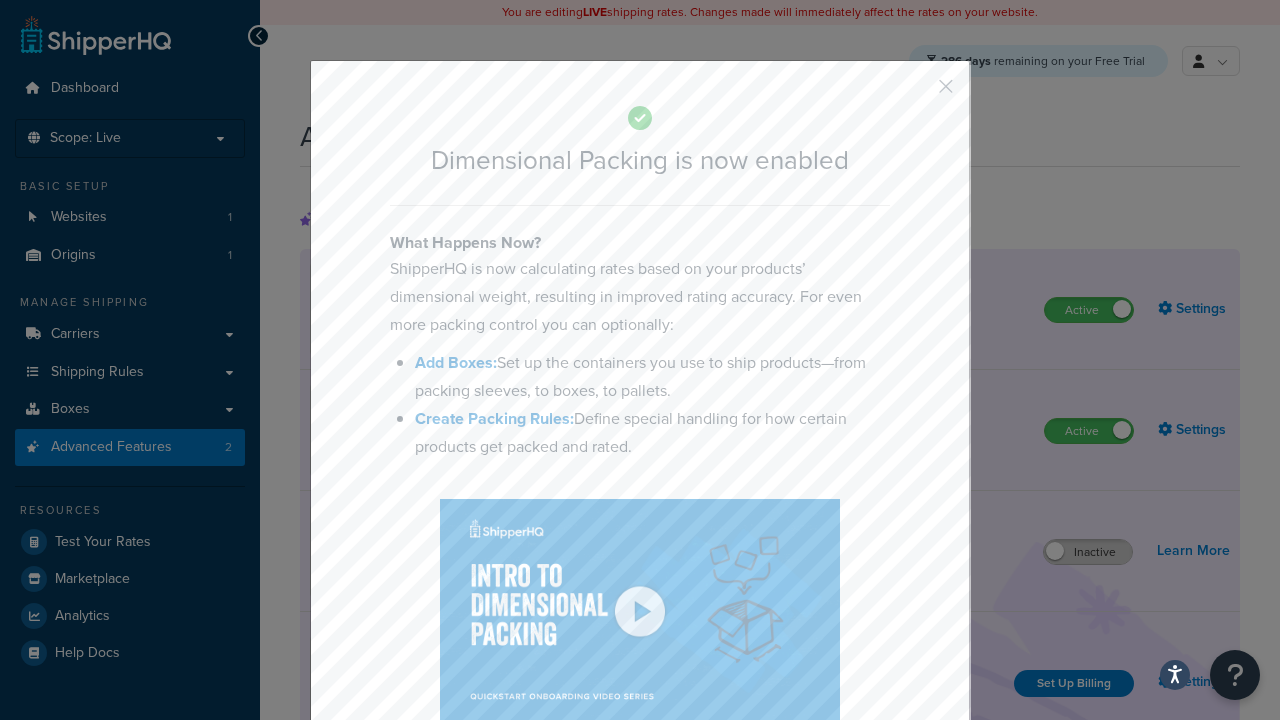 click at bounding box center (916, 93) 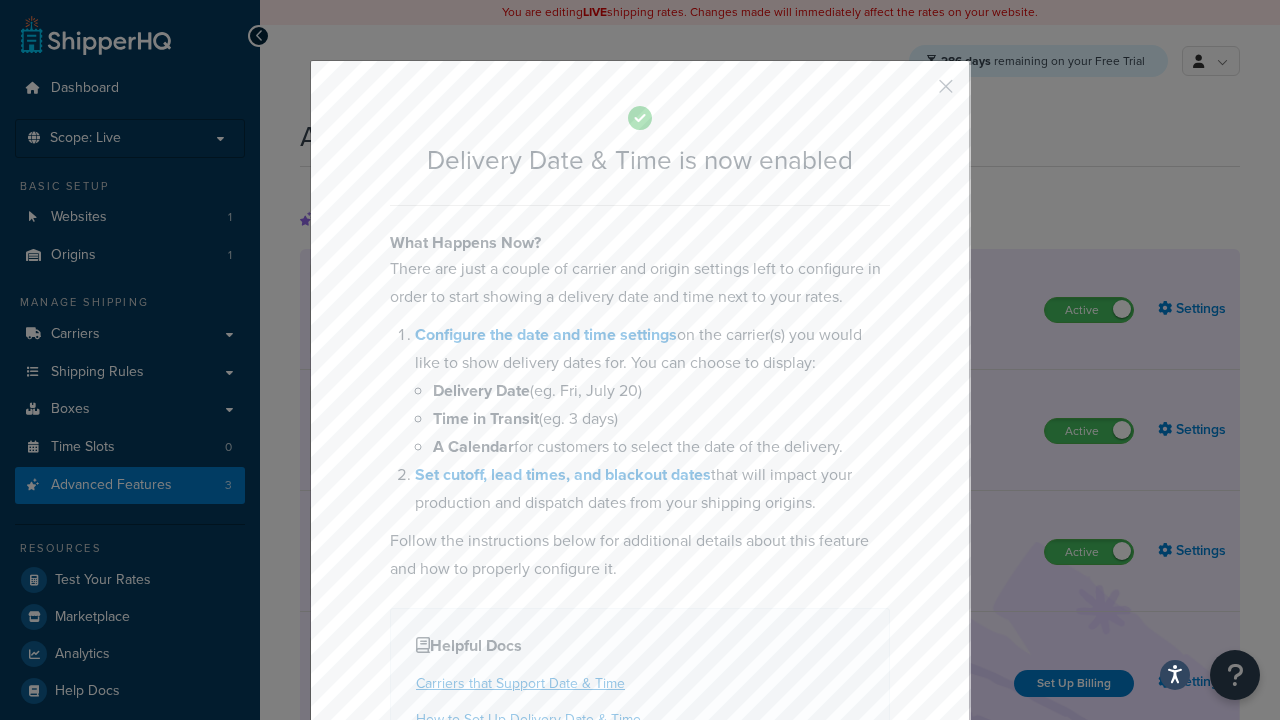 click at bounding box center [916, 93] 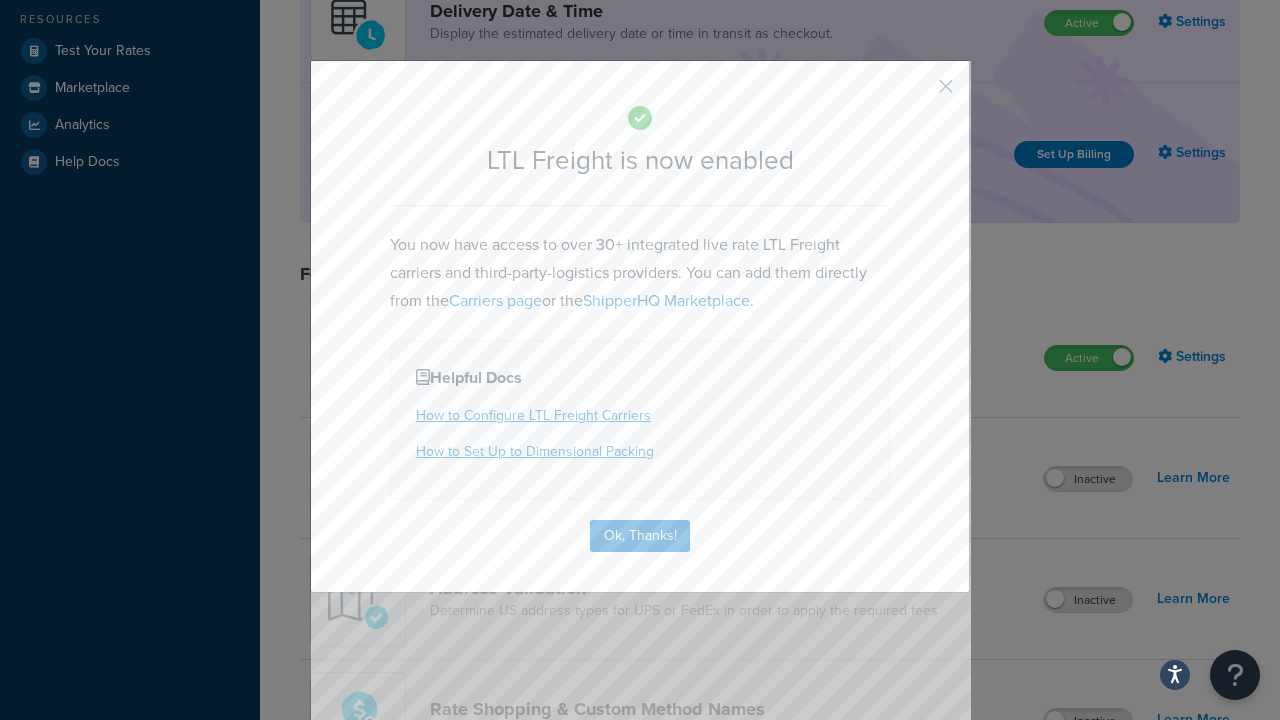 click at bounding box center [916, 93] 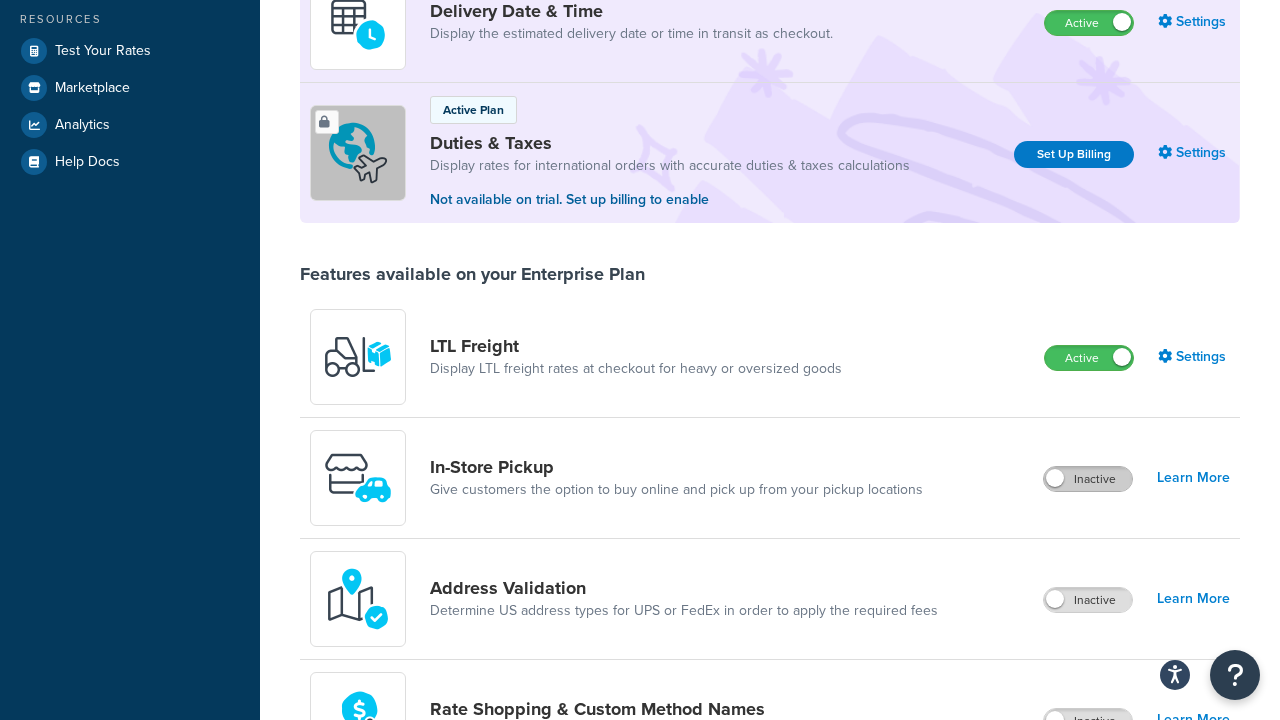 click on "Inactive" at bounding box center [1088, 479] 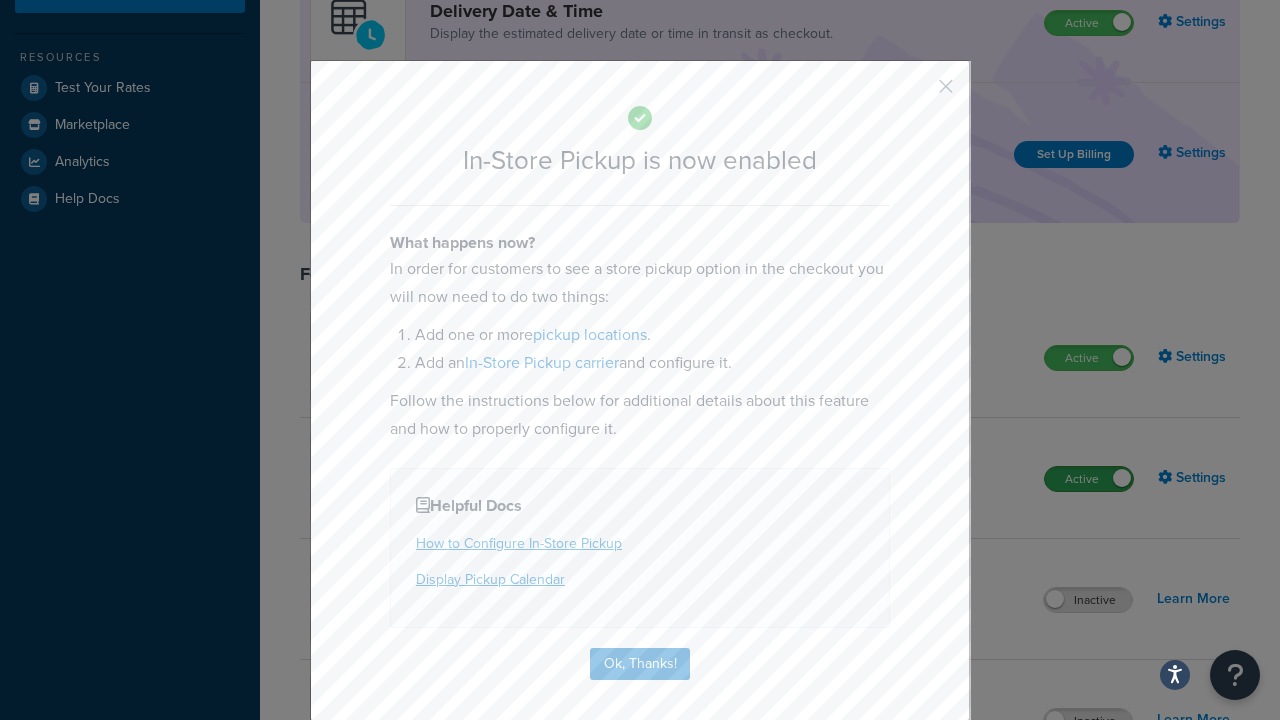 scroll, scrollTop: 567, scrollLeft: 0, axis: vertical 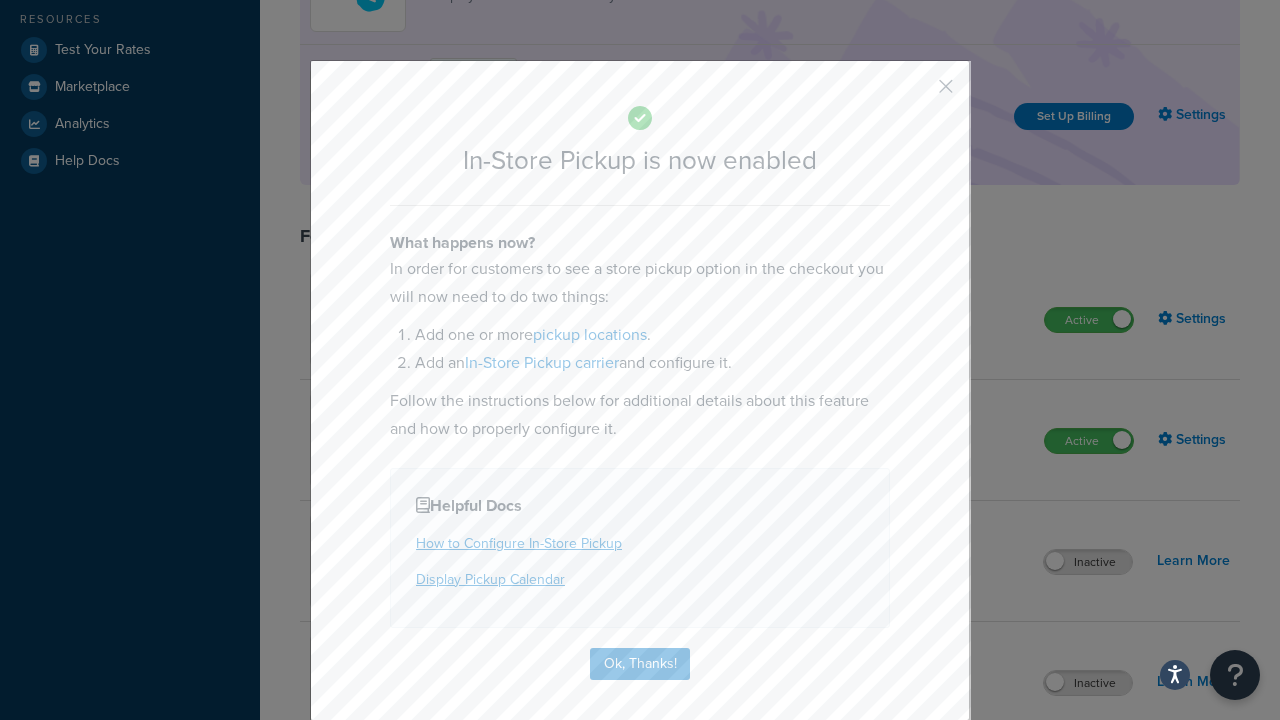 click at bounding box center [916, 93] 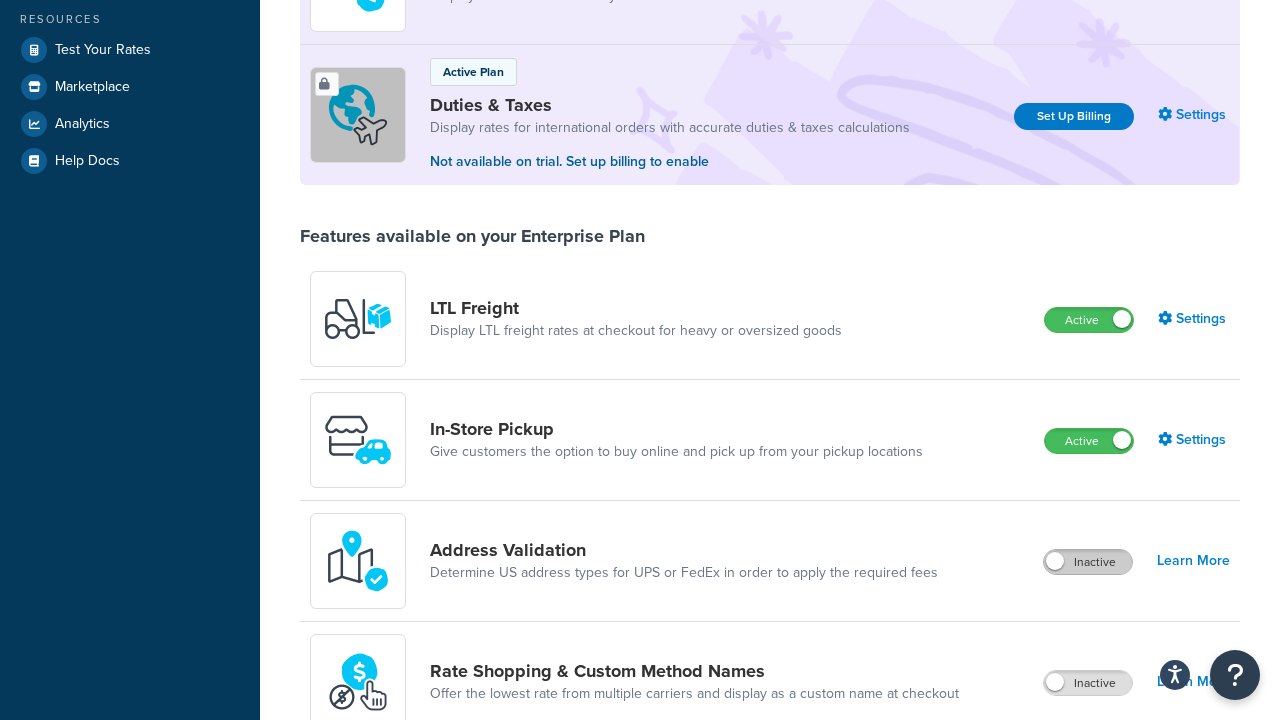 click on "Inactive" at bounding box center [1088, 562] 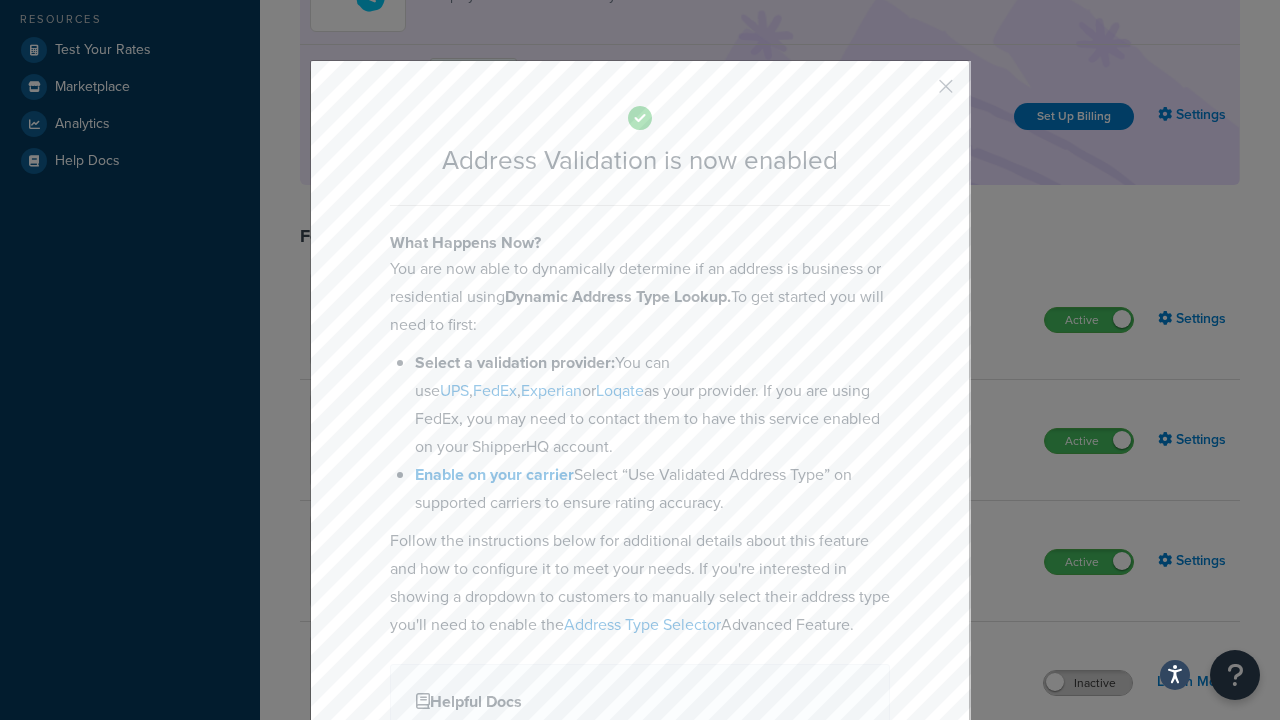 click at bounding box center (916, 93) 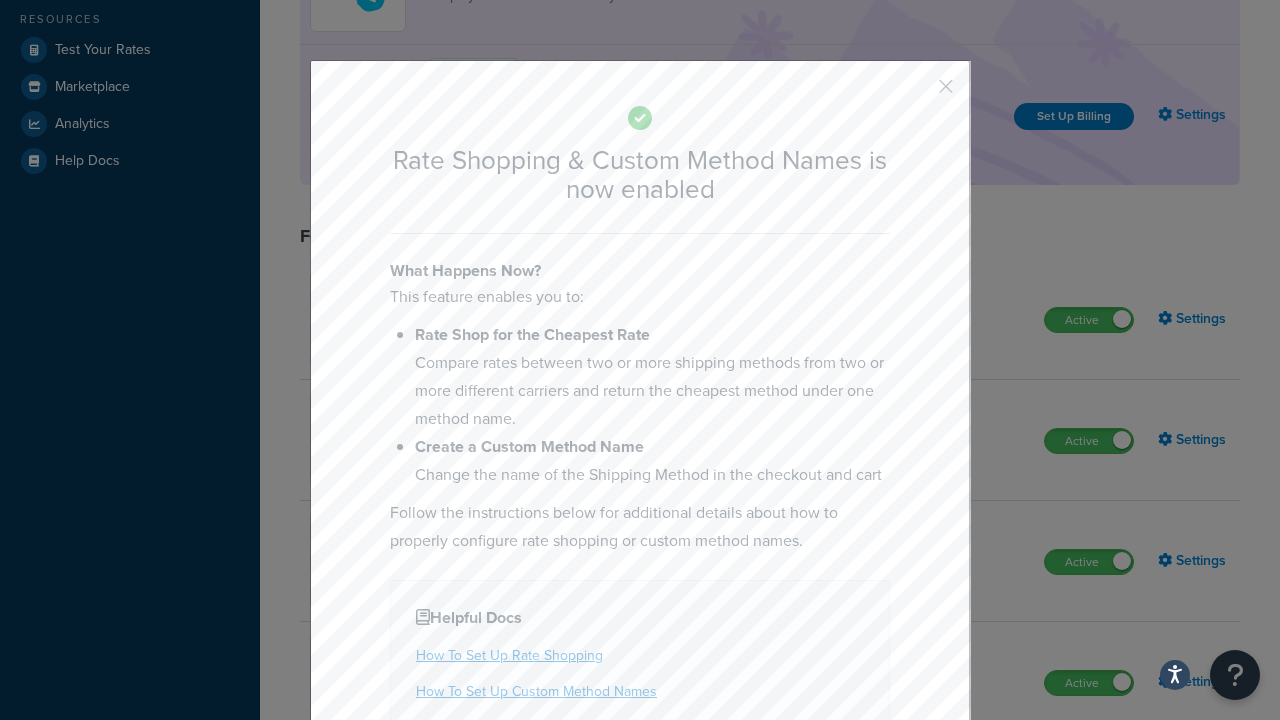 click at bounding box center (916, 93) 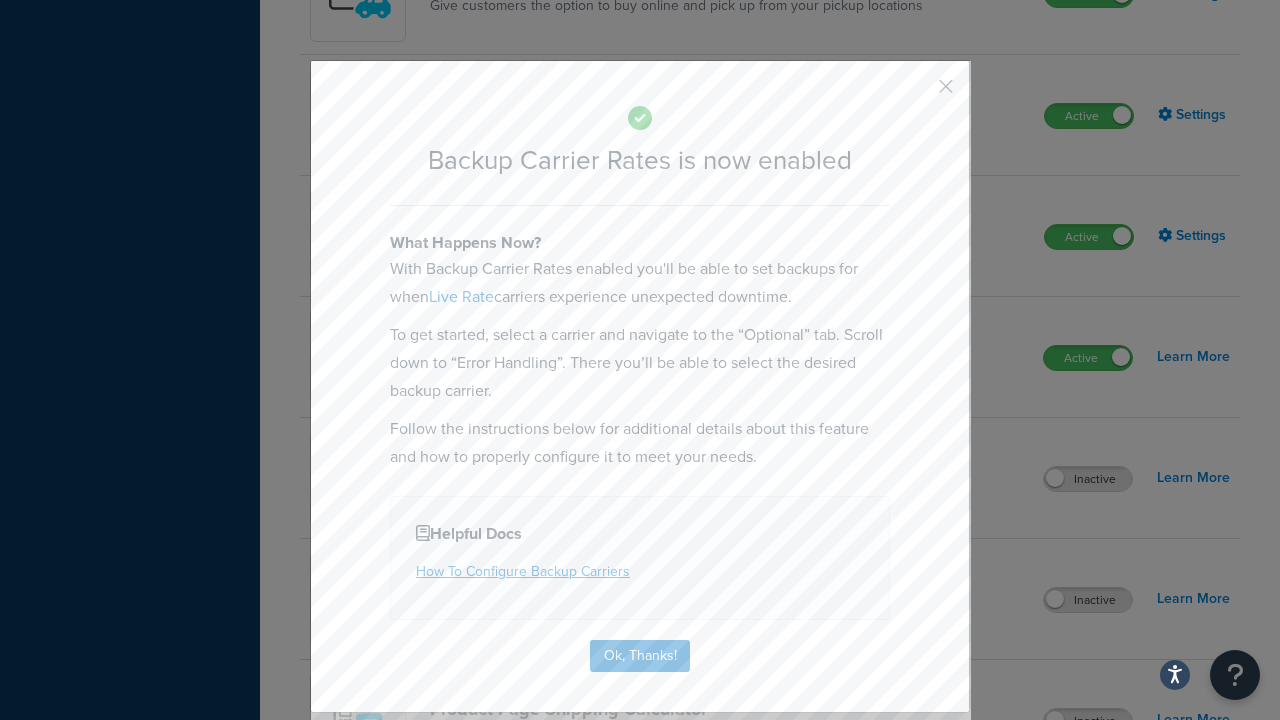 click at bounding box center (916, 93) 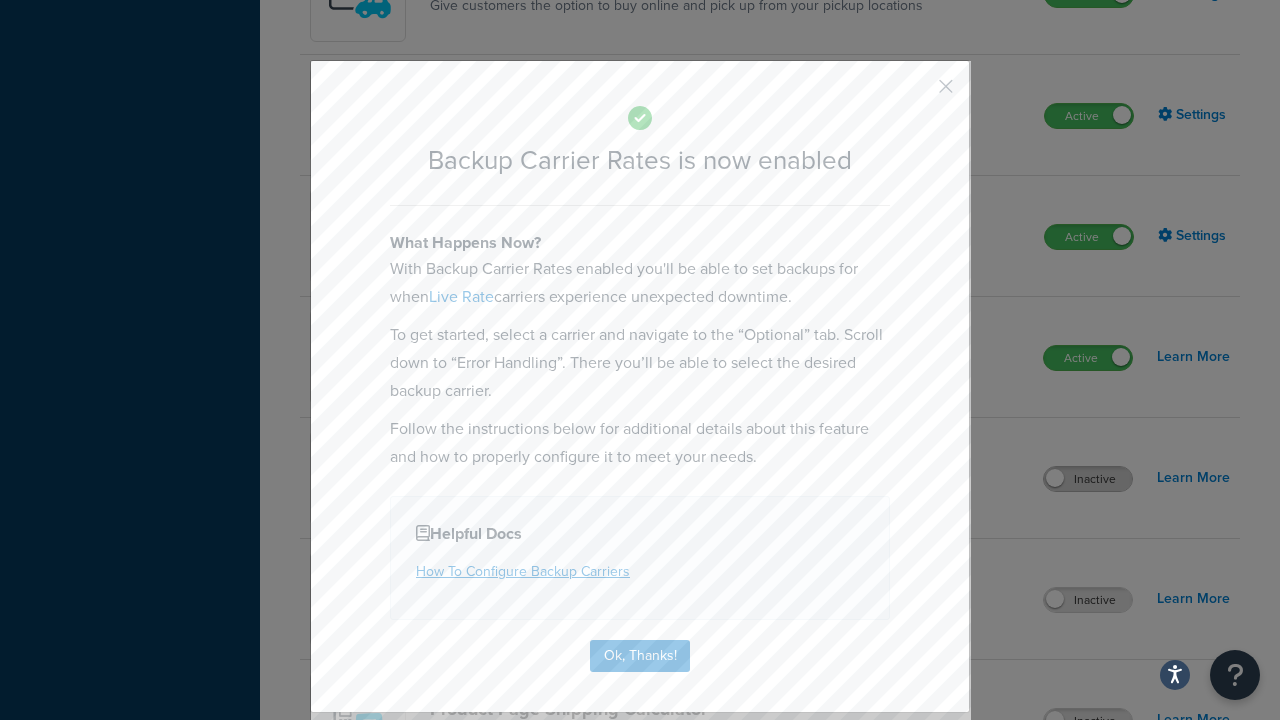 click on "Inactive" at bounding box center (1088, 479) 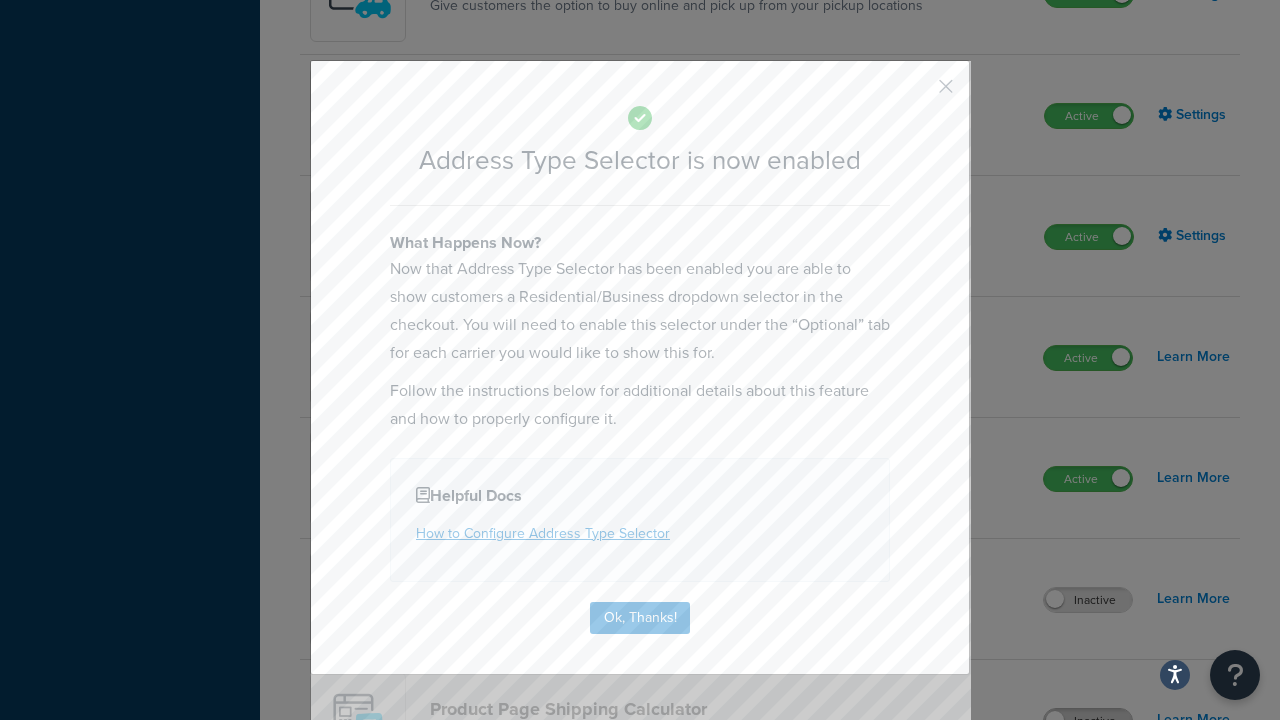 click at bounding box center (916, 93) 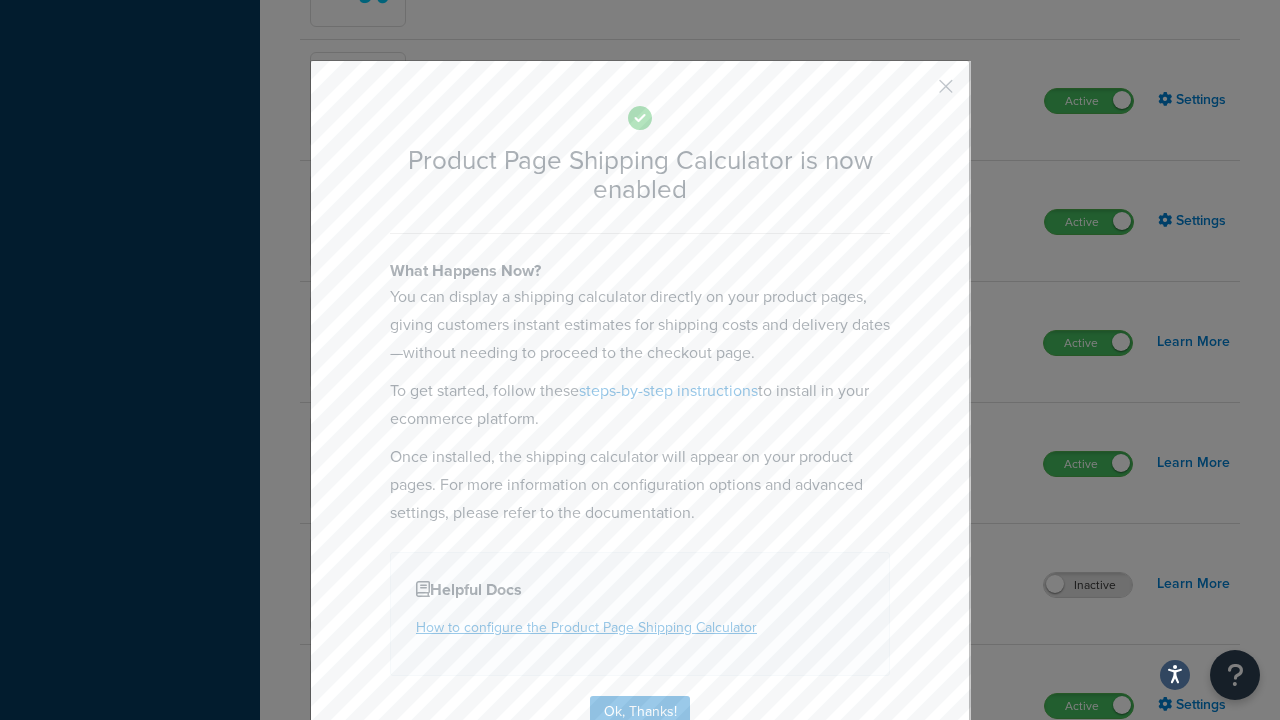 click at bounding box center (916, 93) 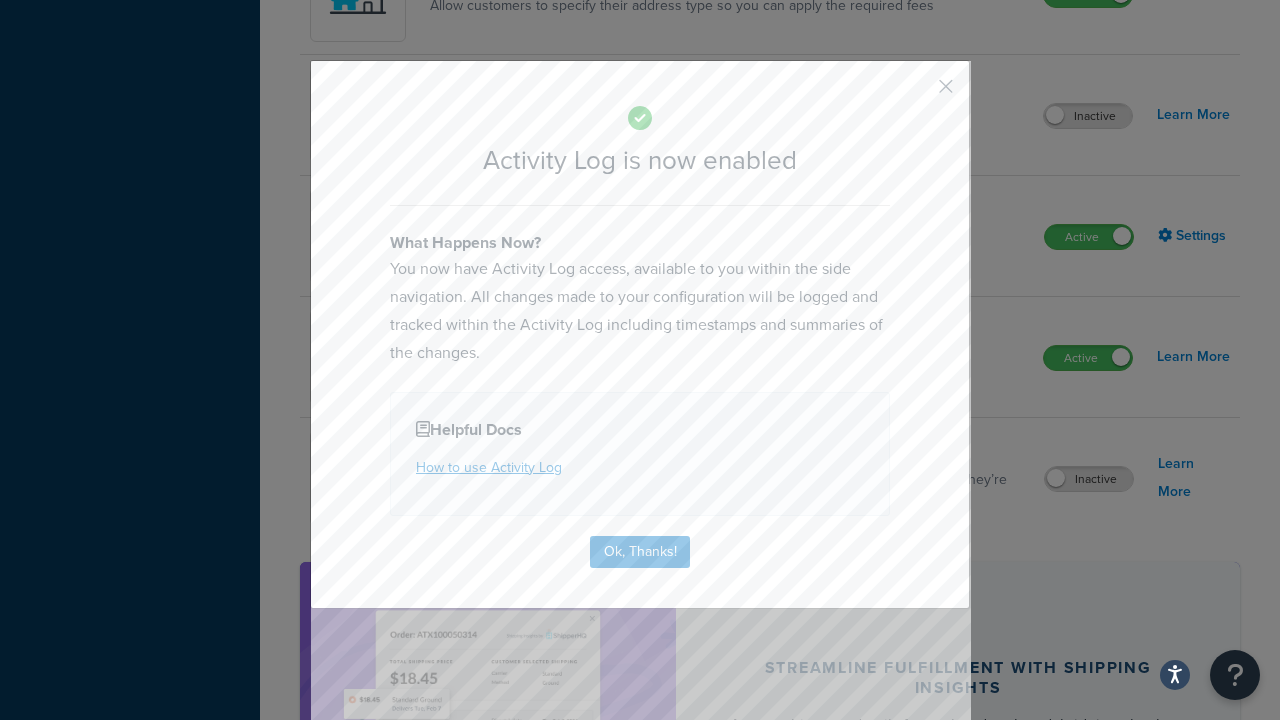 click at bounding box center [916, 93] 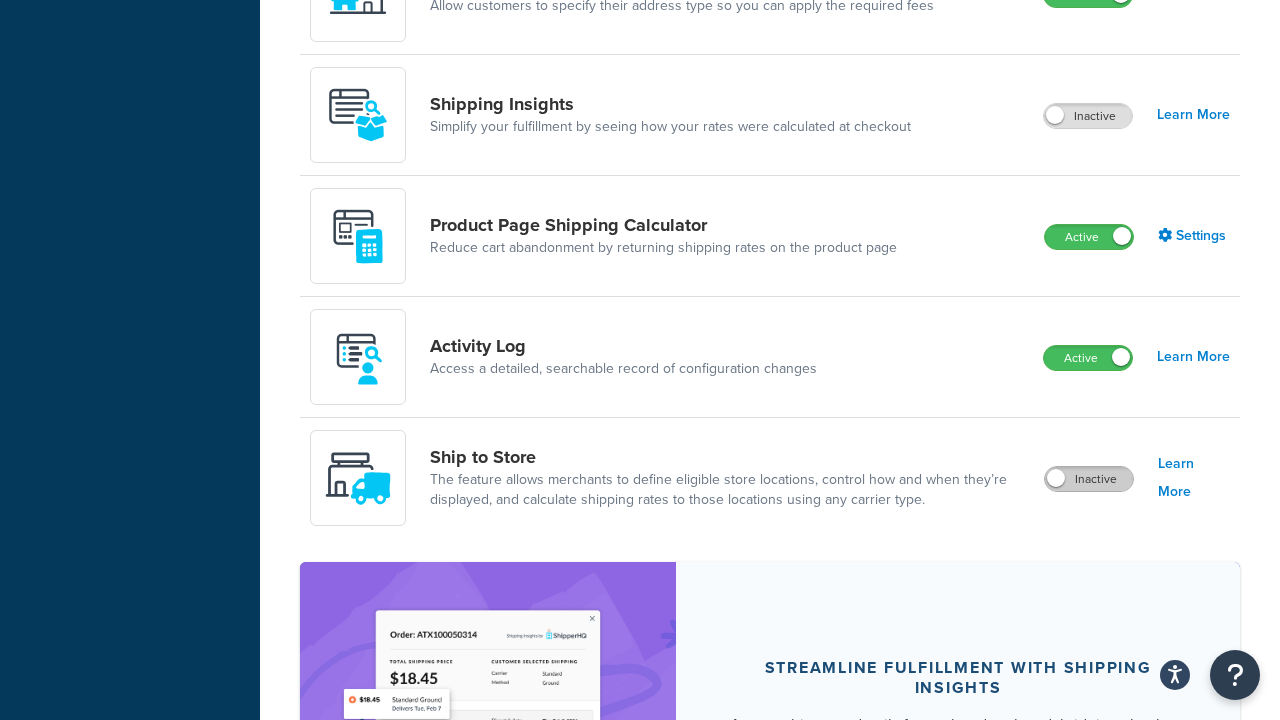 click on "Inactive" at bounding box center (1089, 479) 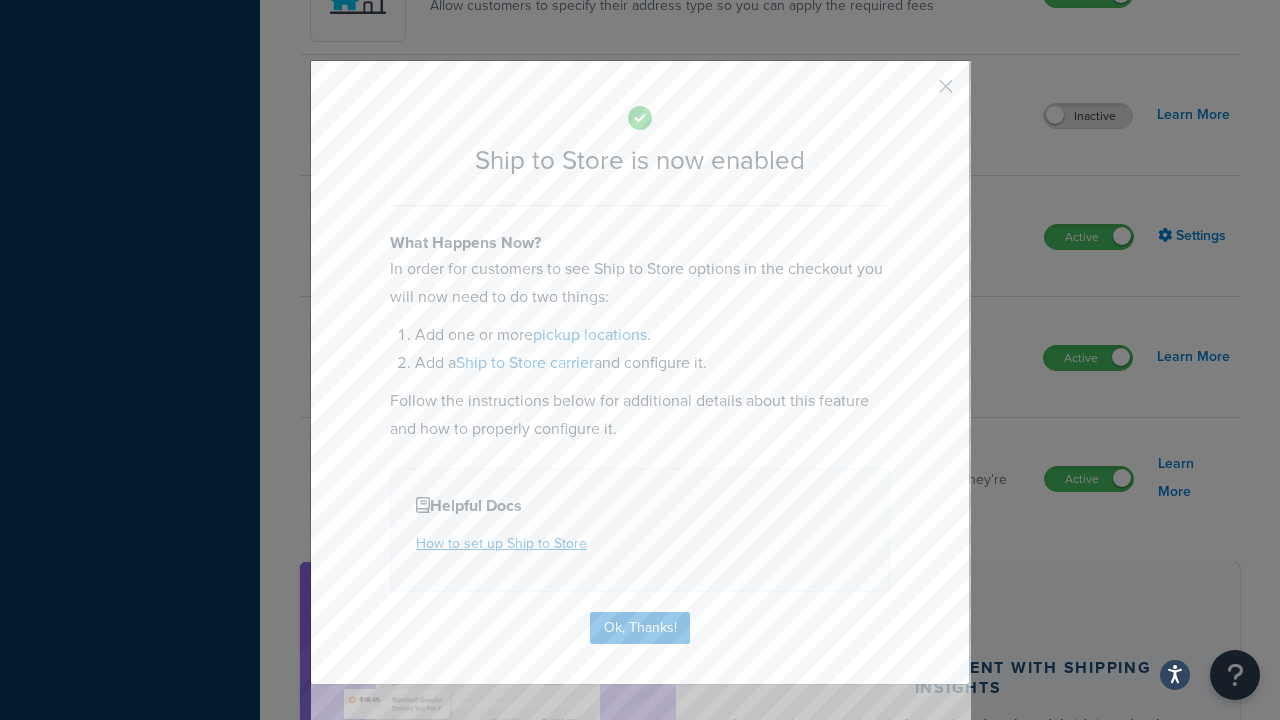 click at bounding box center (916, 93) 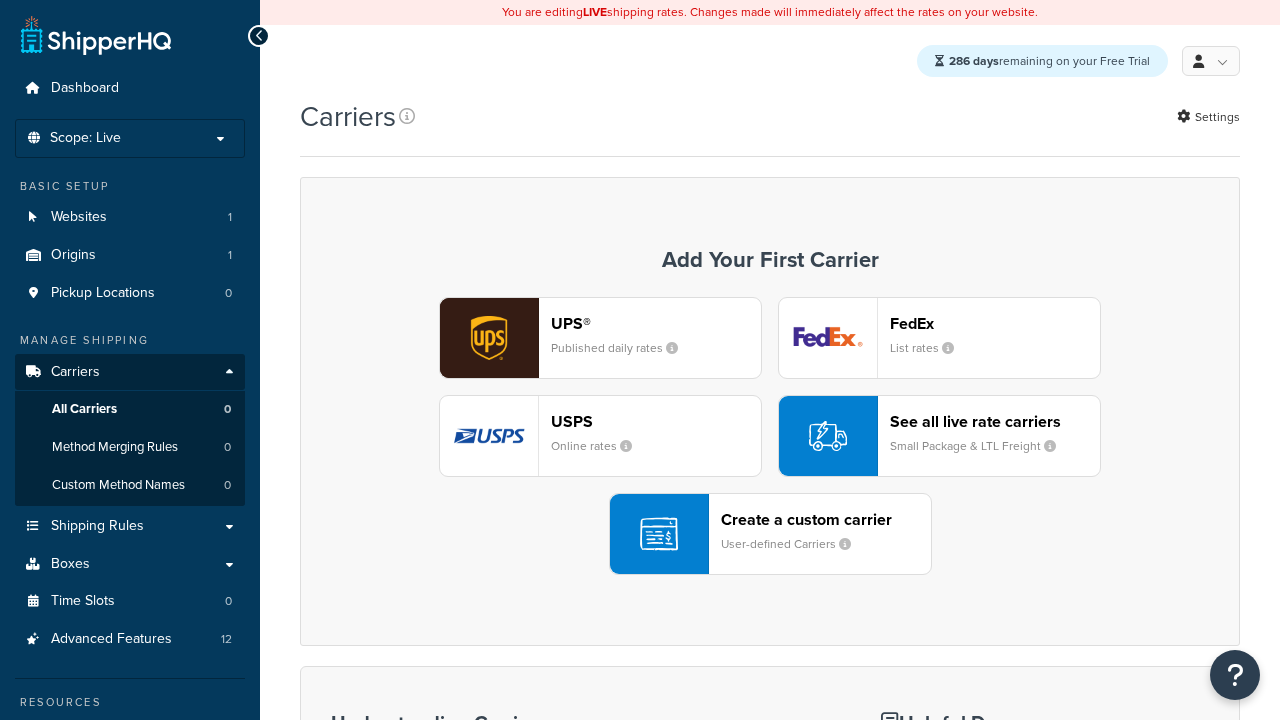 scroll, scrollTop: 0, scrollLeft: 0, axis: both 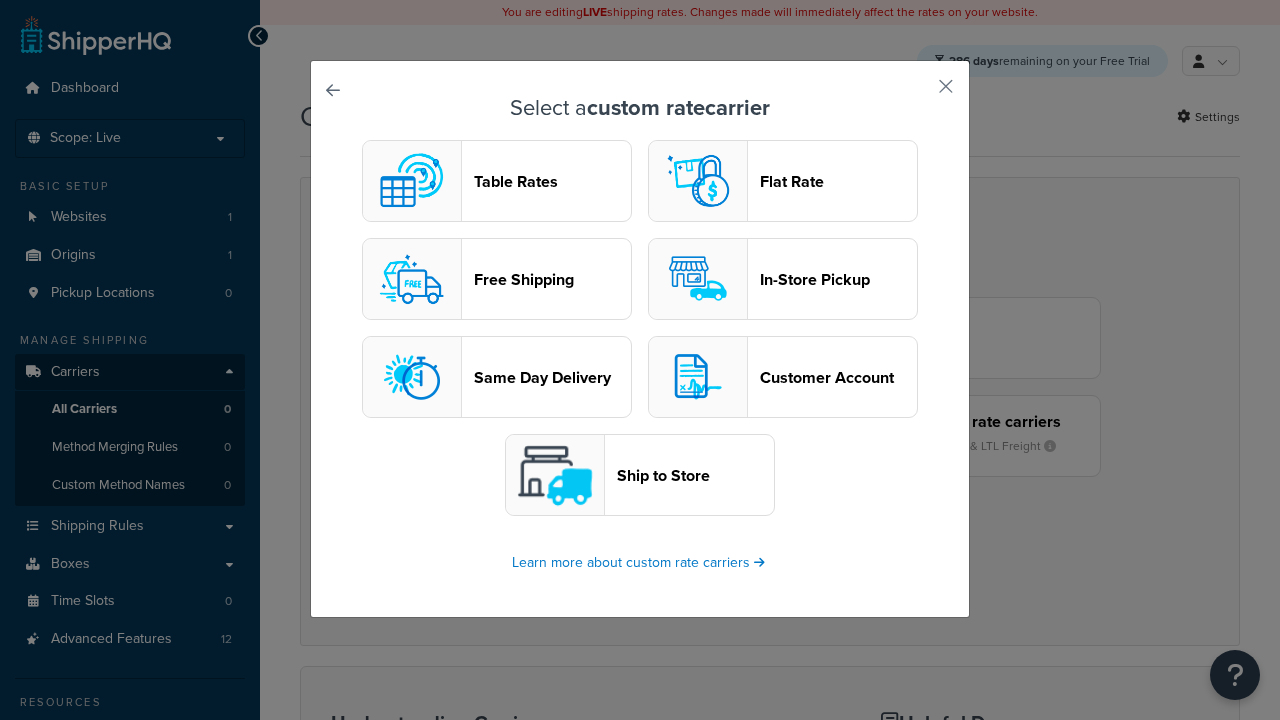 click on "In-Store Pickup" at bounding box center [838, 279] 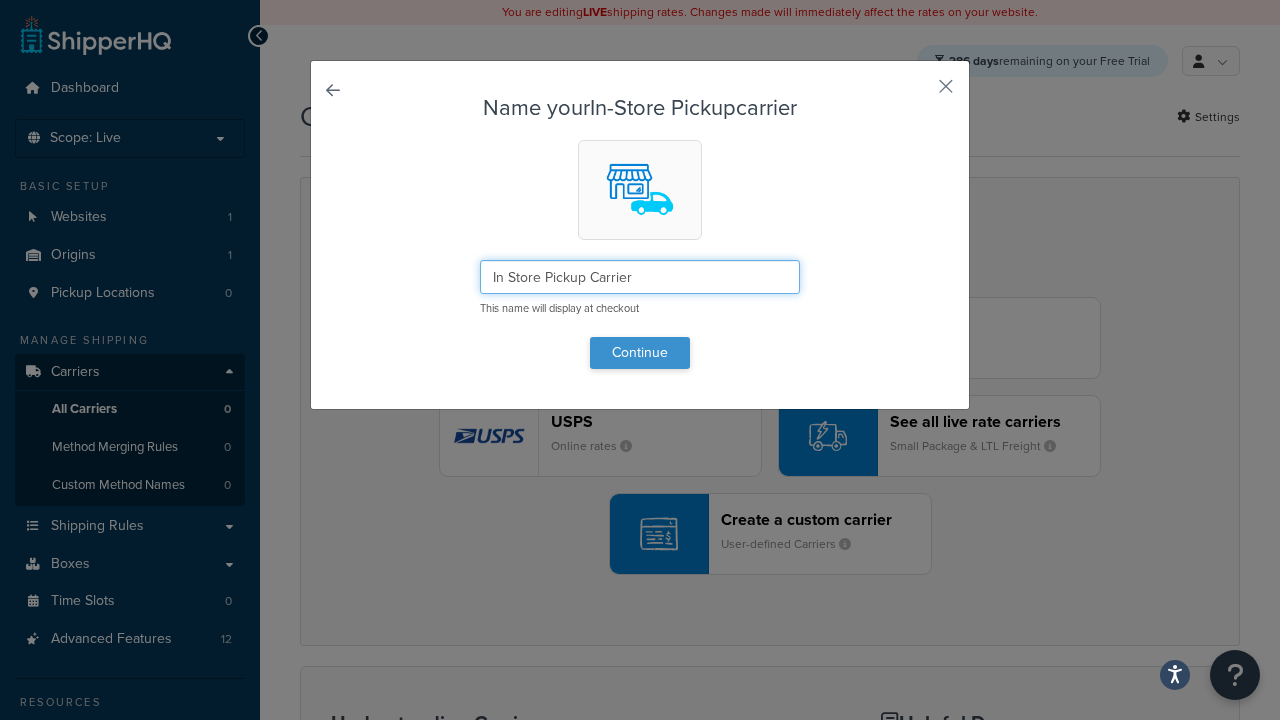 type on "In Store Pickup Carrier" 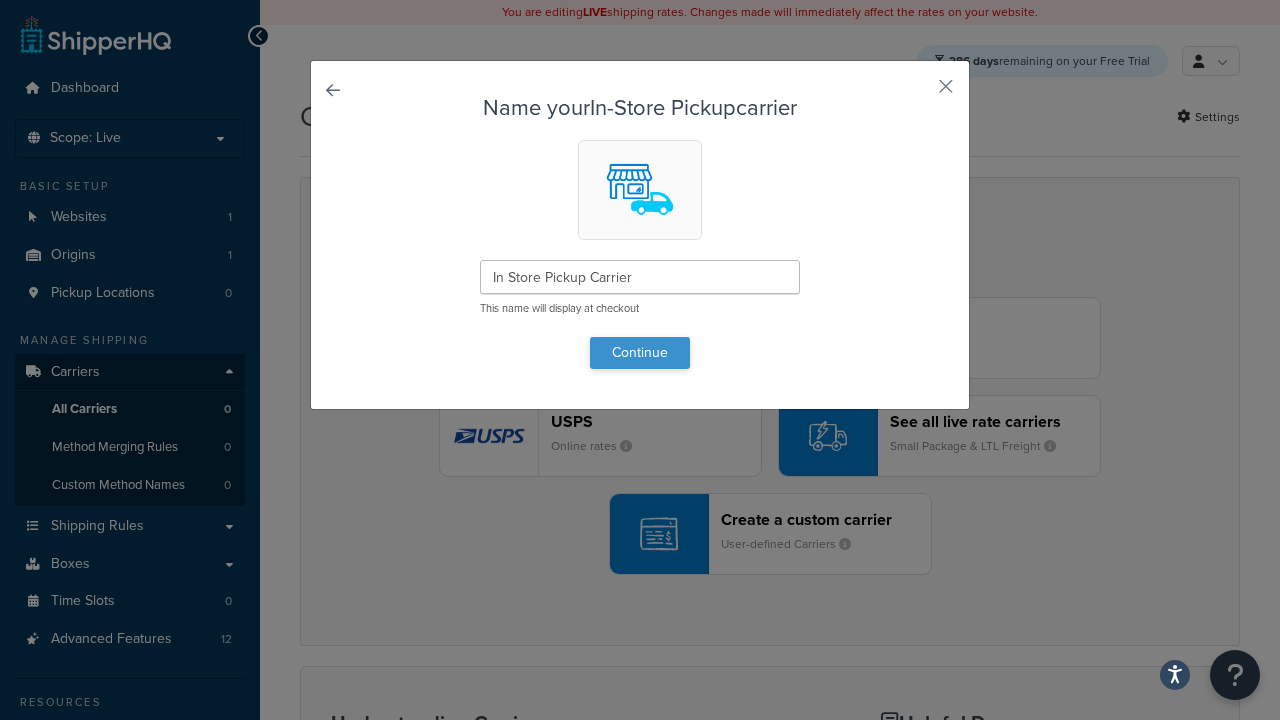 click on "Continue" at bounding box center (640, 353) 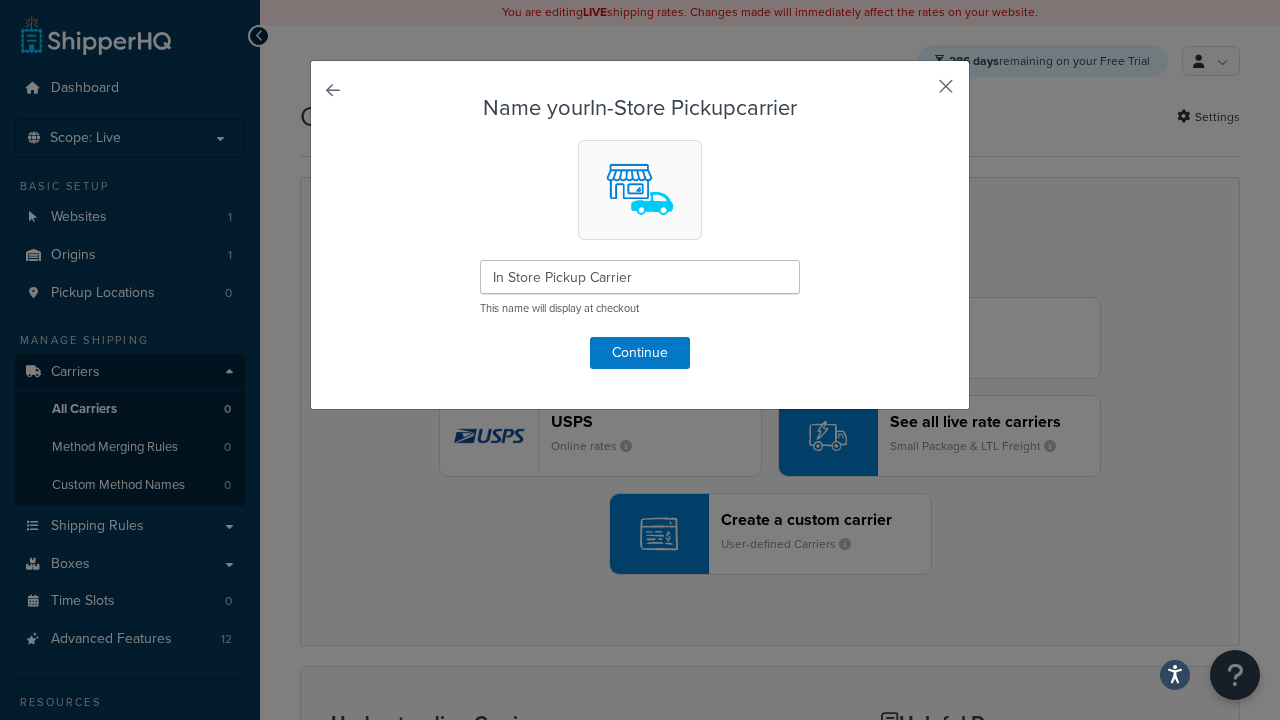 click at bounding box center [916, 93] 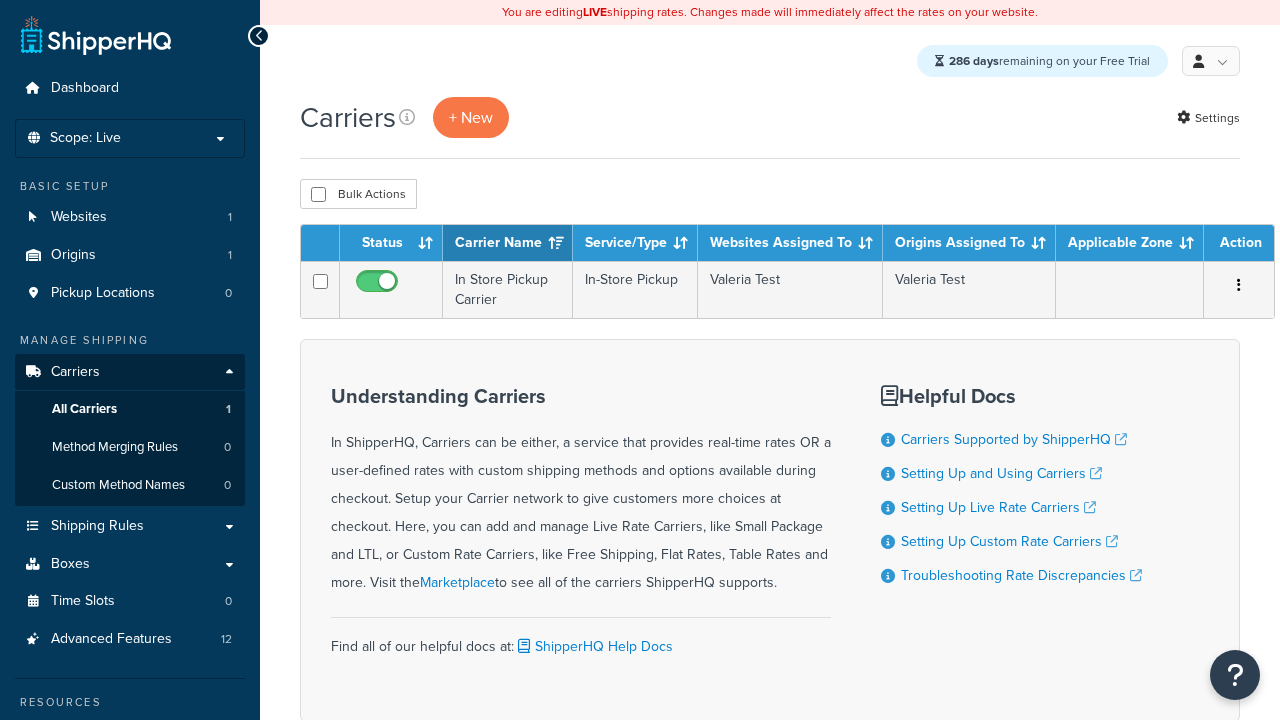 scroll, scrollTop: 0, scrollLeft: 0, axis: both 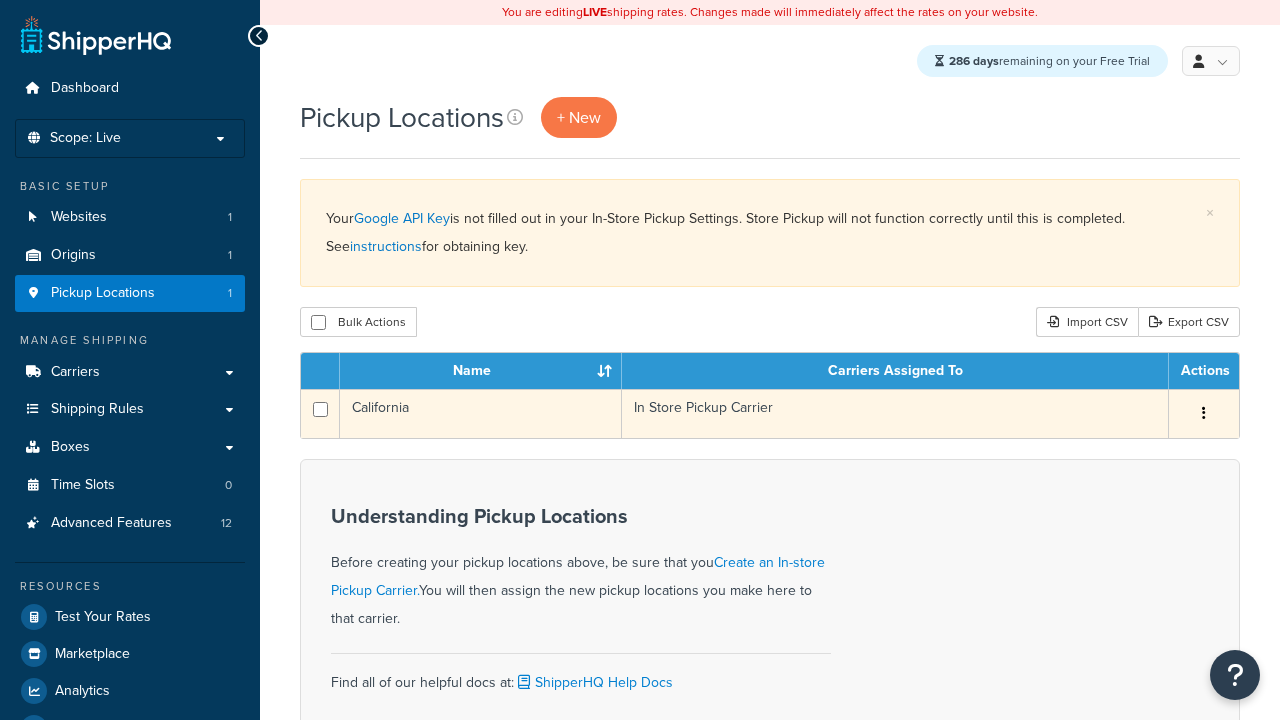 click at bounding box center [1204, 413] 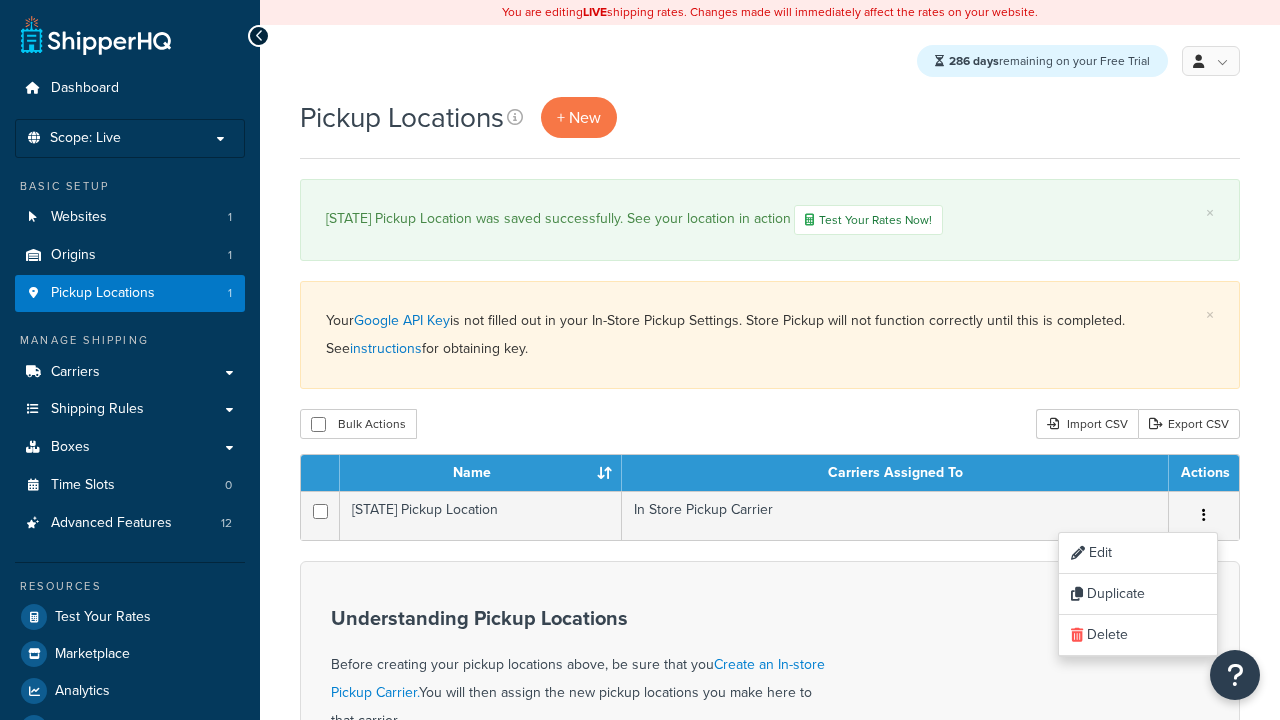 scroll, scrollTop: 0, scrollLeft: 0, axis: both 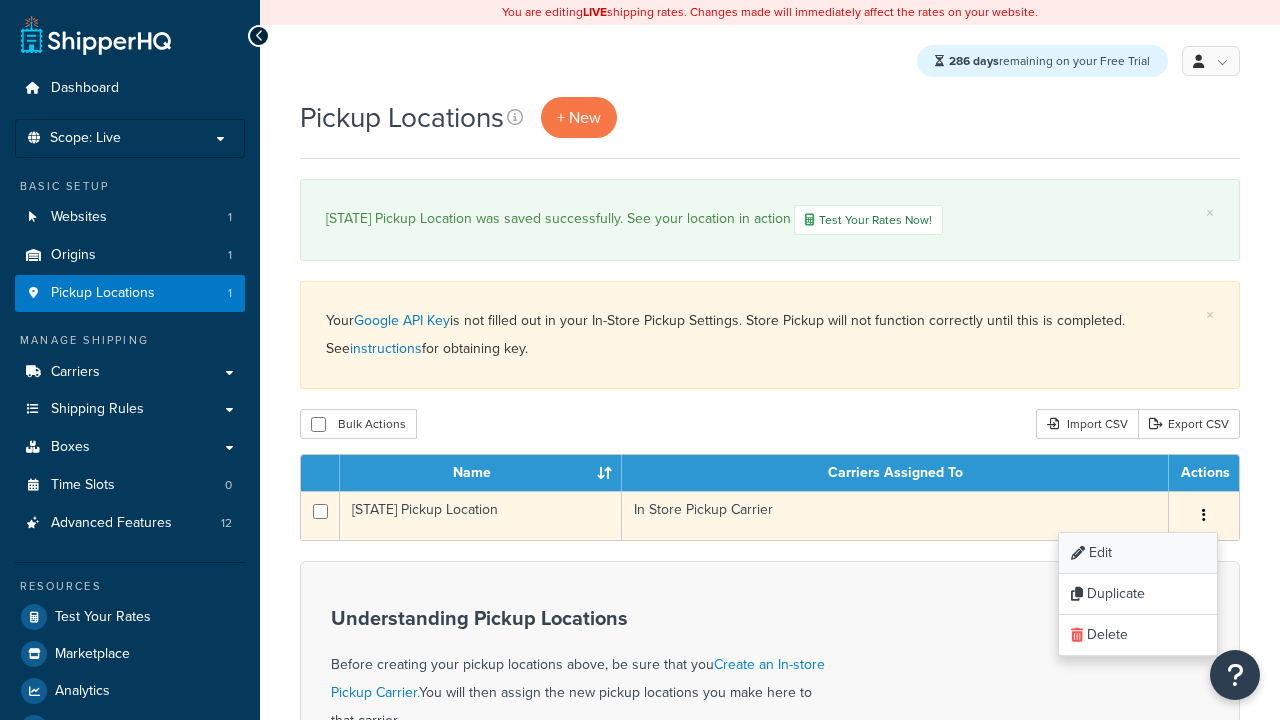 click on "Edit" at bounding box center [1138, 553] 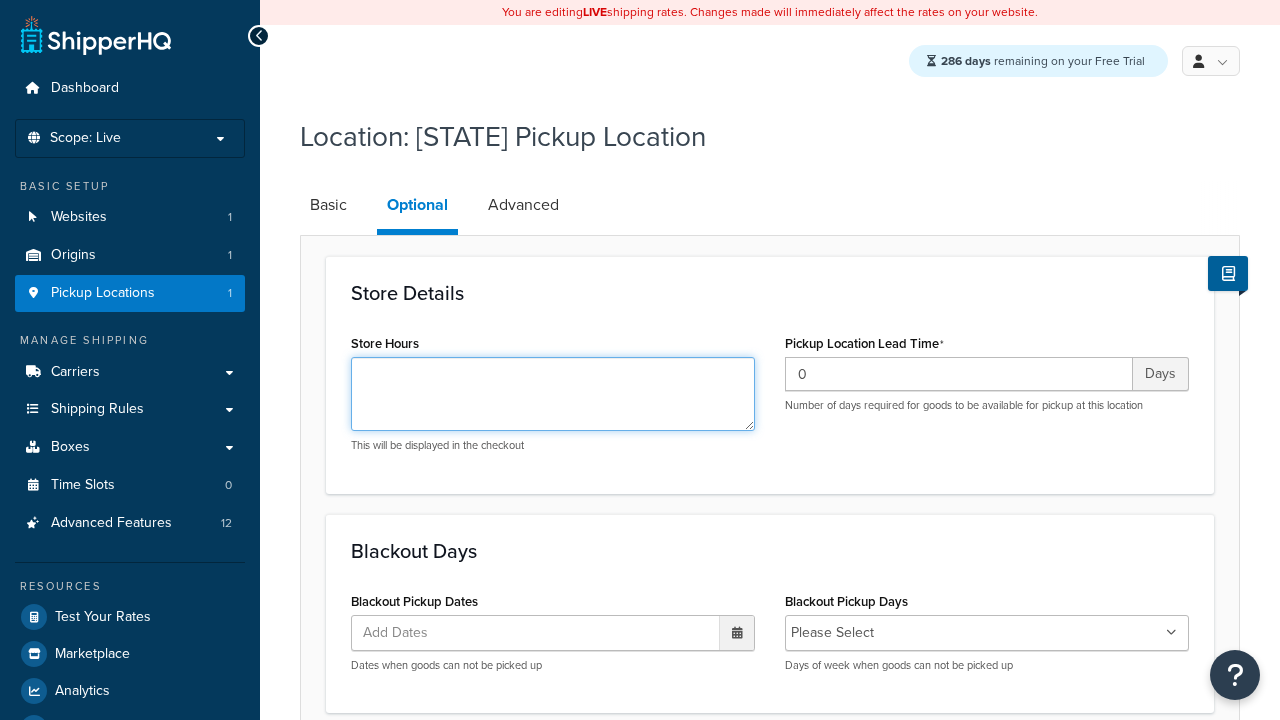 scroll, scrollTop: 400, scrollLeft: 0, axis: vertical 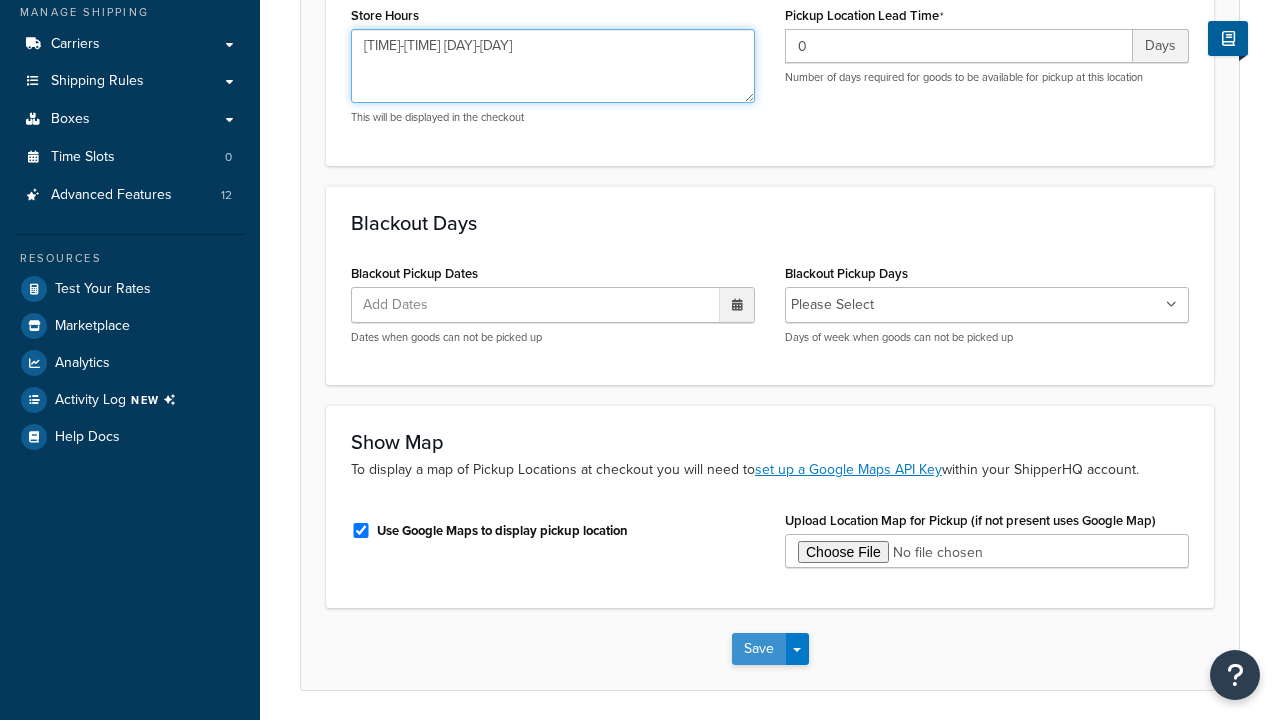 type on "[TIME]-[TIME] [DAY]-[DAY]" 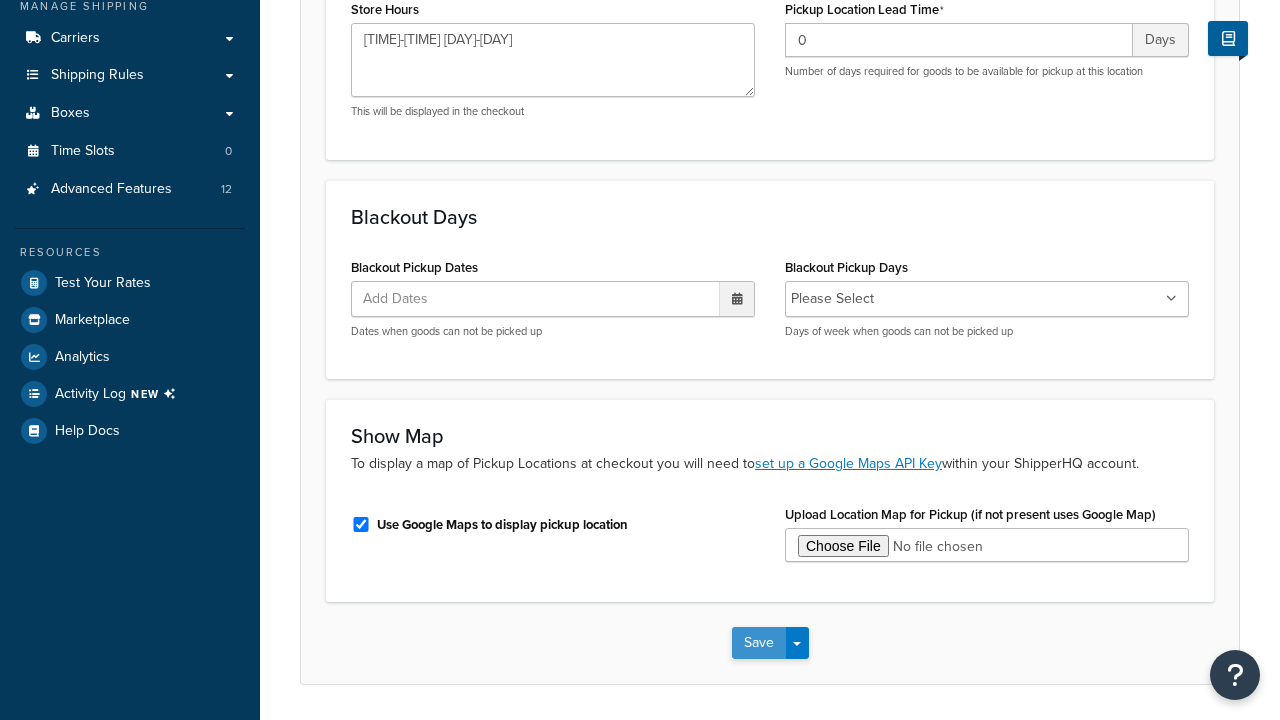 click on "Save" at bounding box center (759, 643) 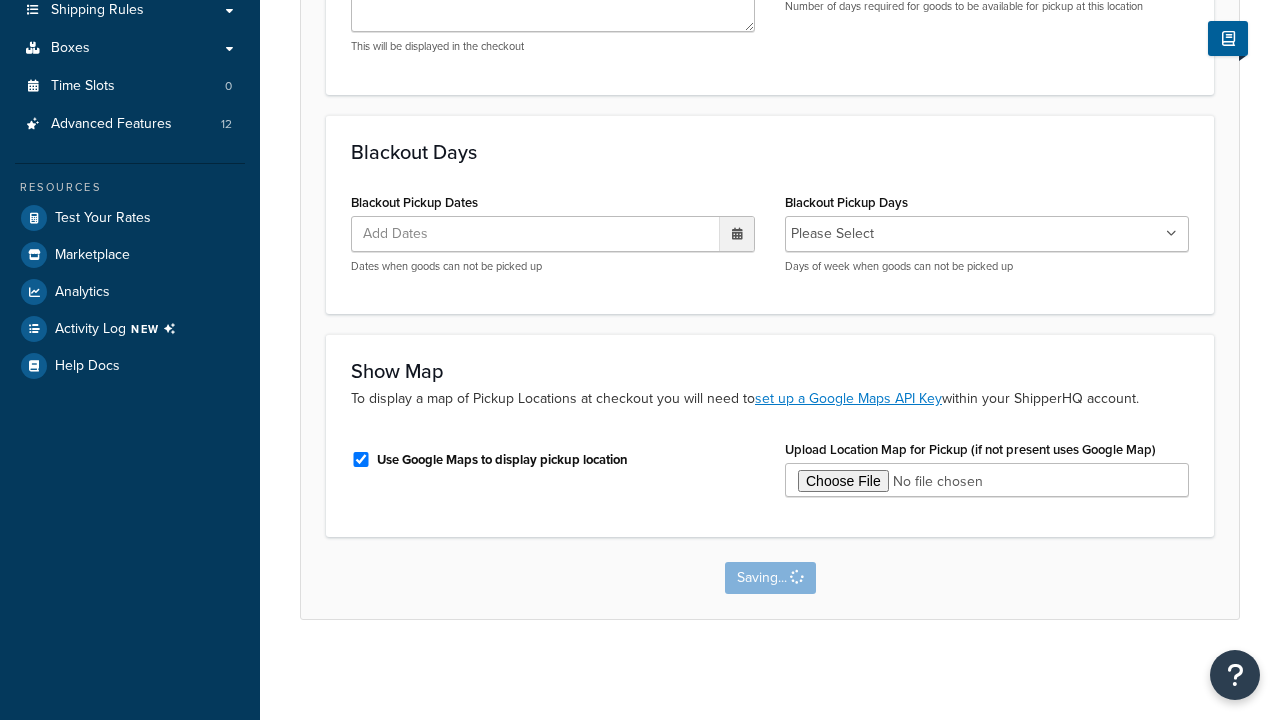 scroll, scrollTop: 0, scrollLeft: 0, axis: both 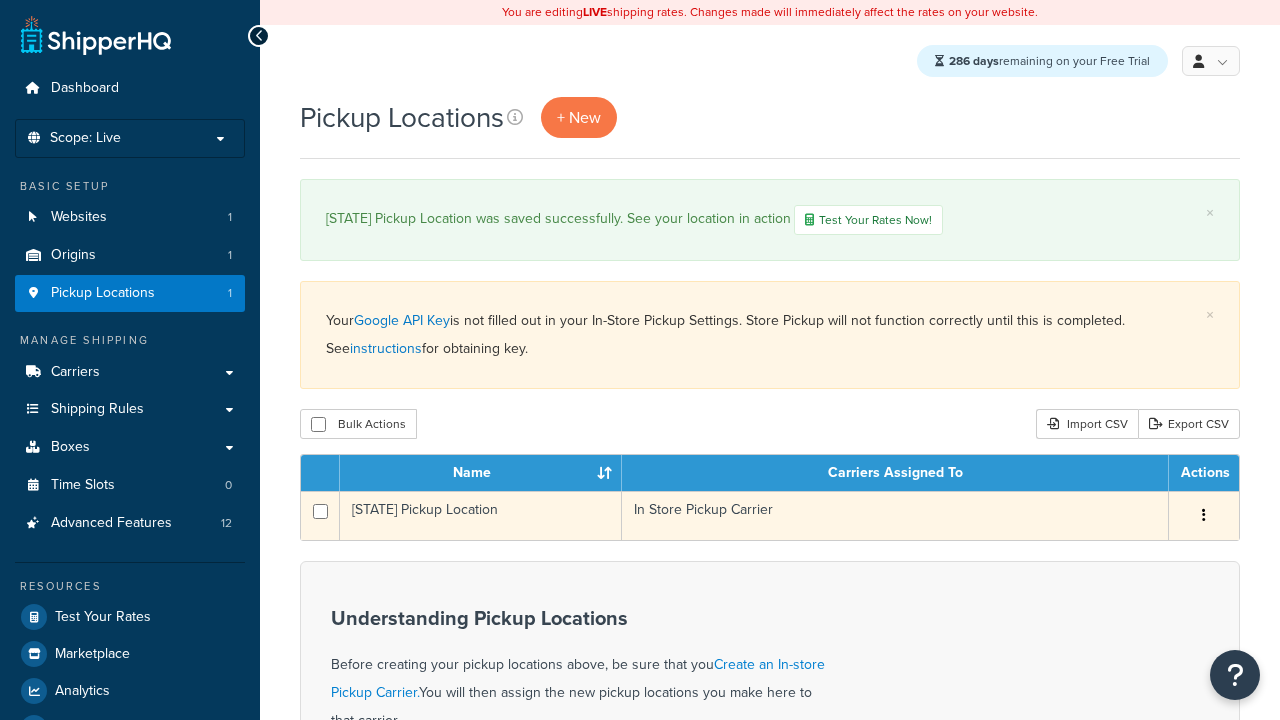 click at bounding box center (1204, 515) 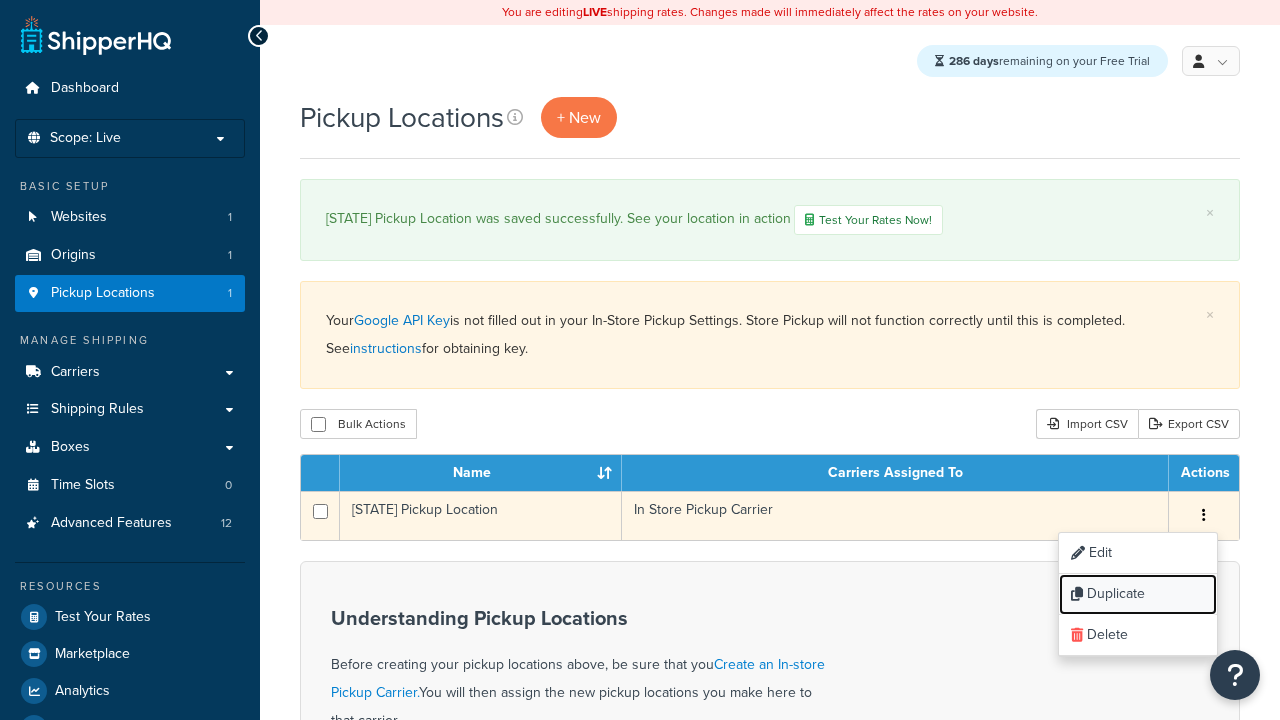 scroll, scrollTop: 0, scrollLeft: 0, axis: both 